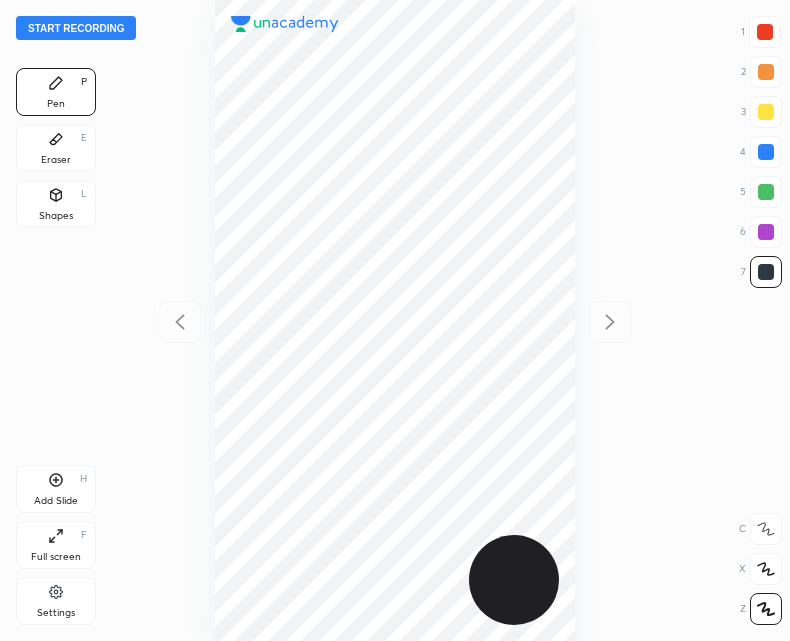 scroll, scrollTop: 0, scrollLeft: 0, axis: both 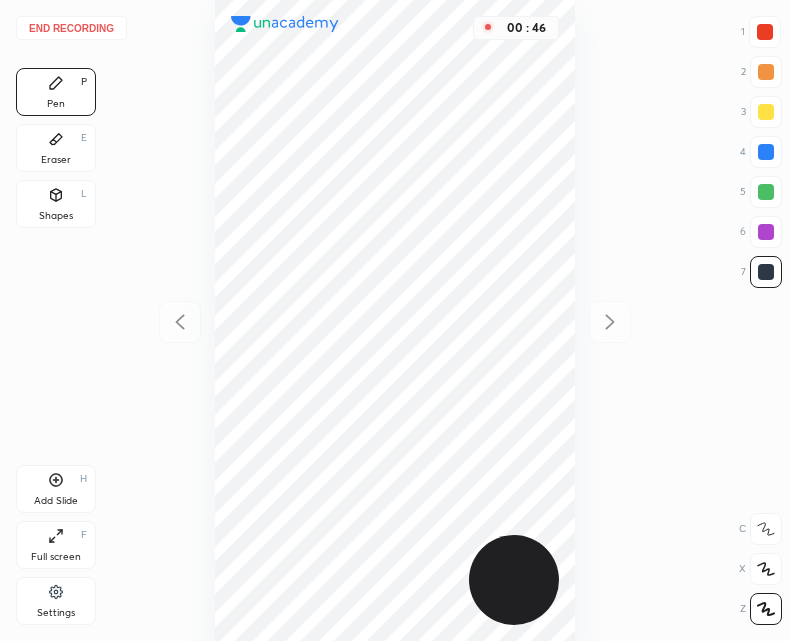click on "Add Slide H" at bounding box center (56, 489) 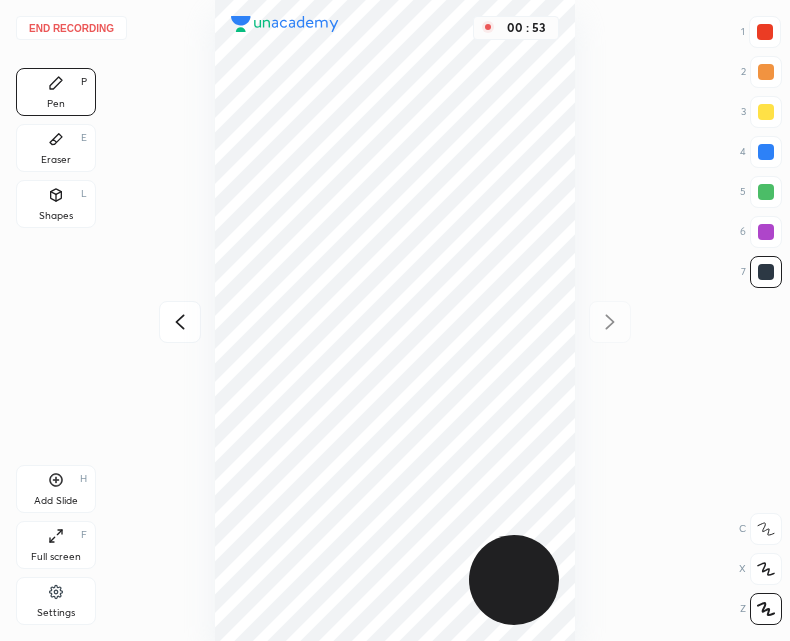 click on "Add Slide H" at bounding box center [56, 489] 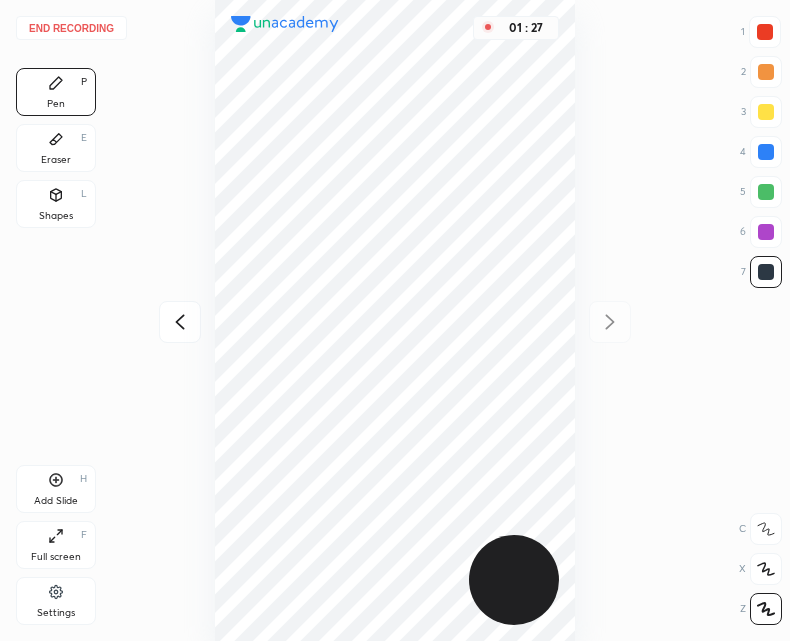 click 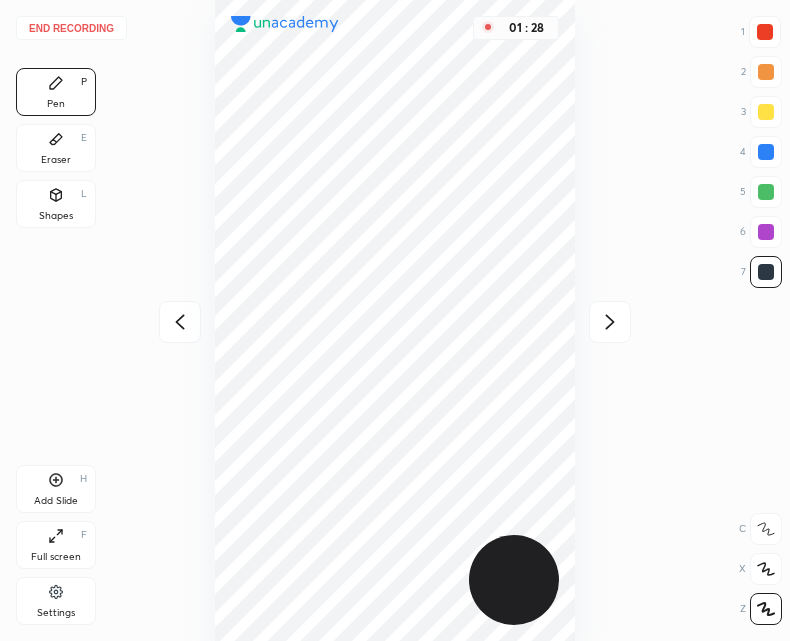 click 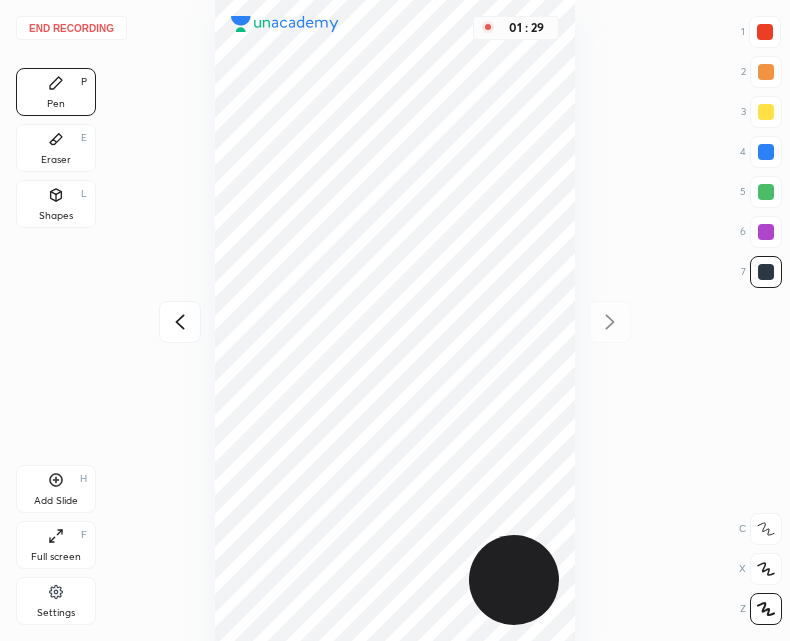 click at bounding box center (180, 322) 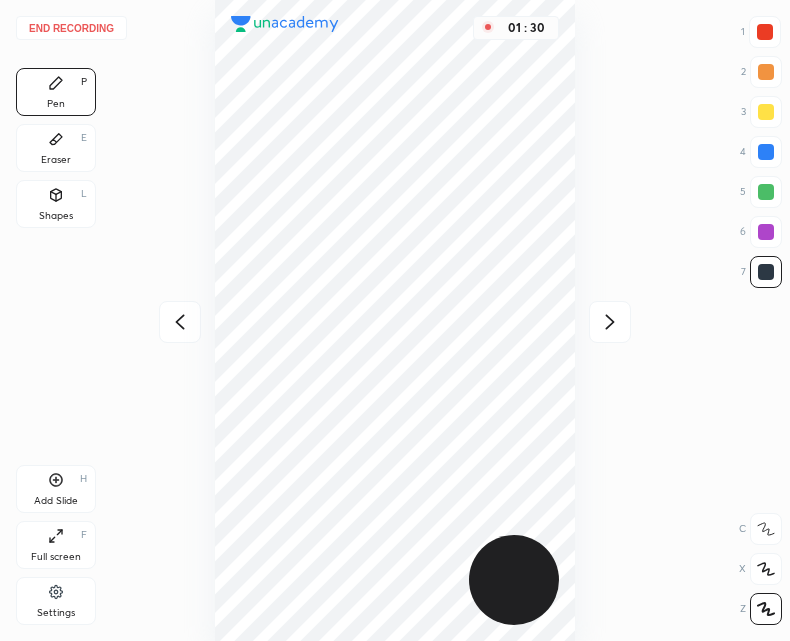 click 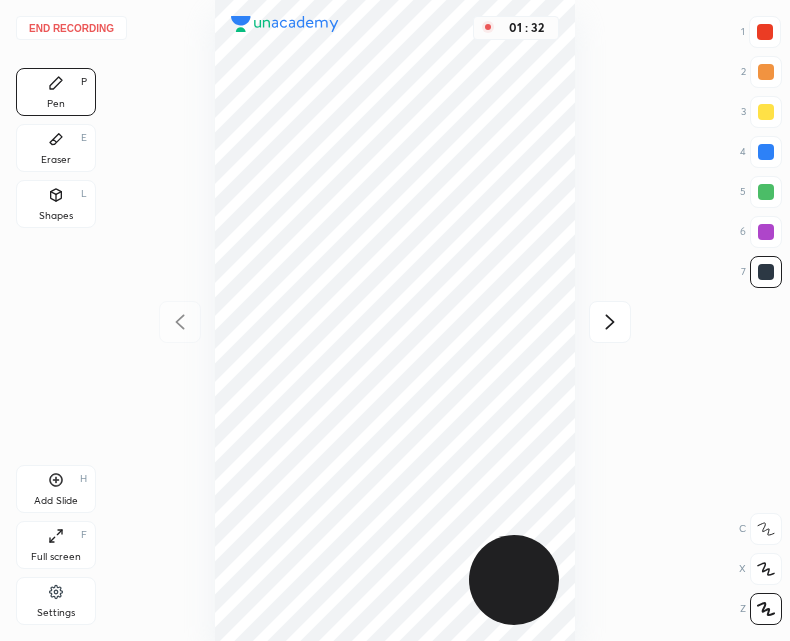 click on "Add Slide H" at bounding box center (56, 489) 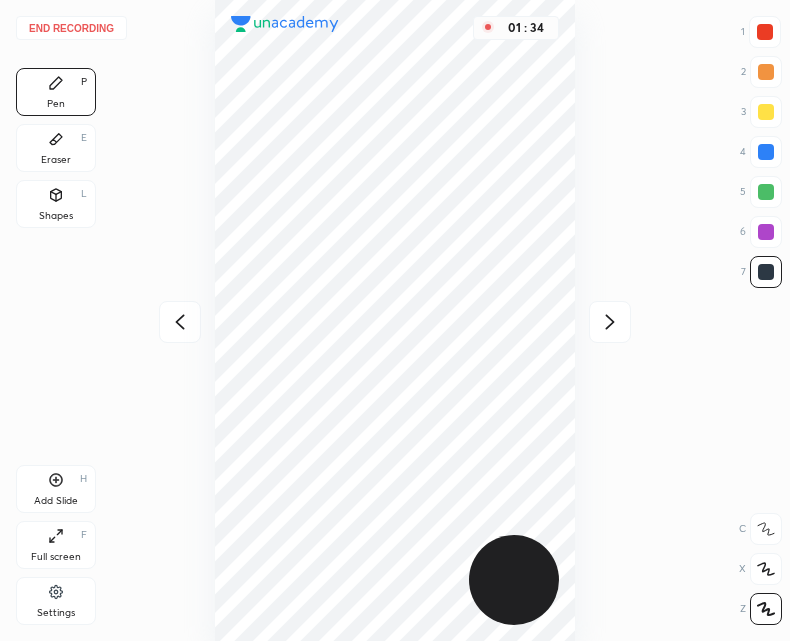 click at bounding box center (610, 322) 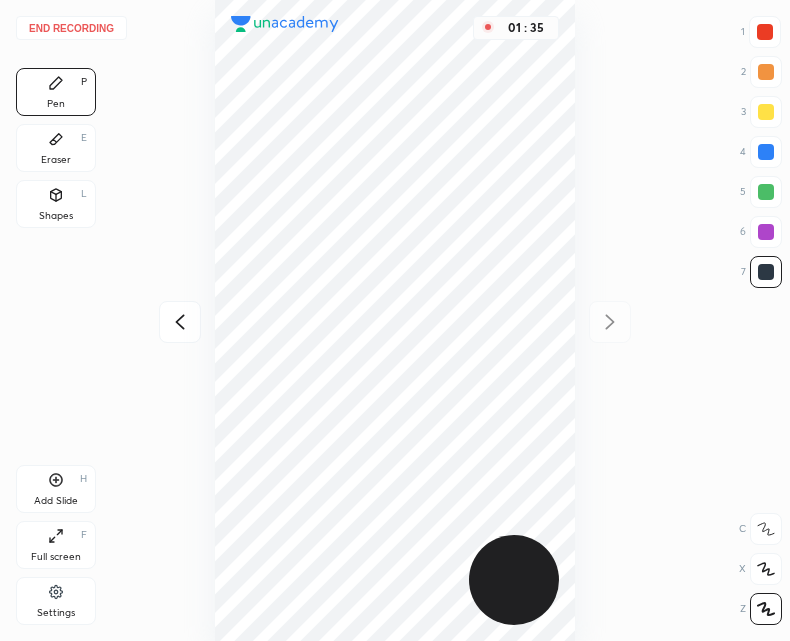 click 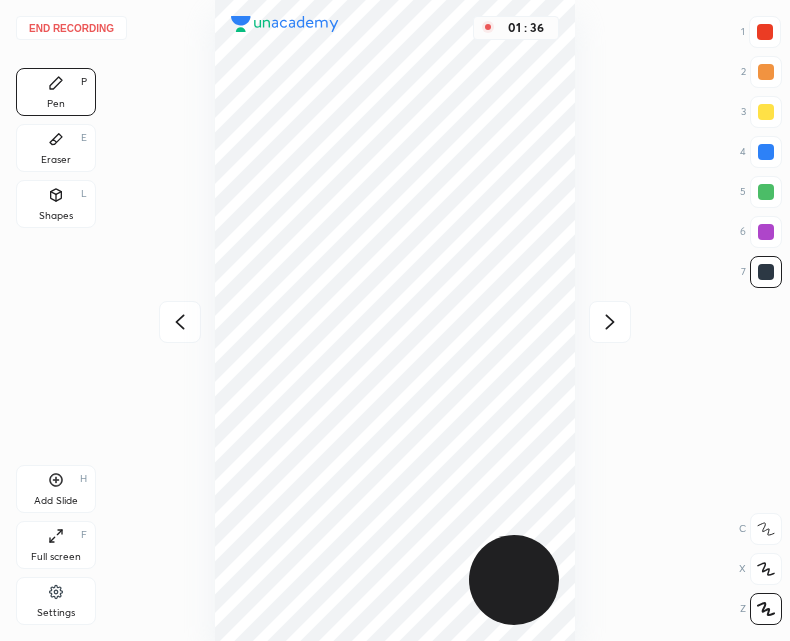click 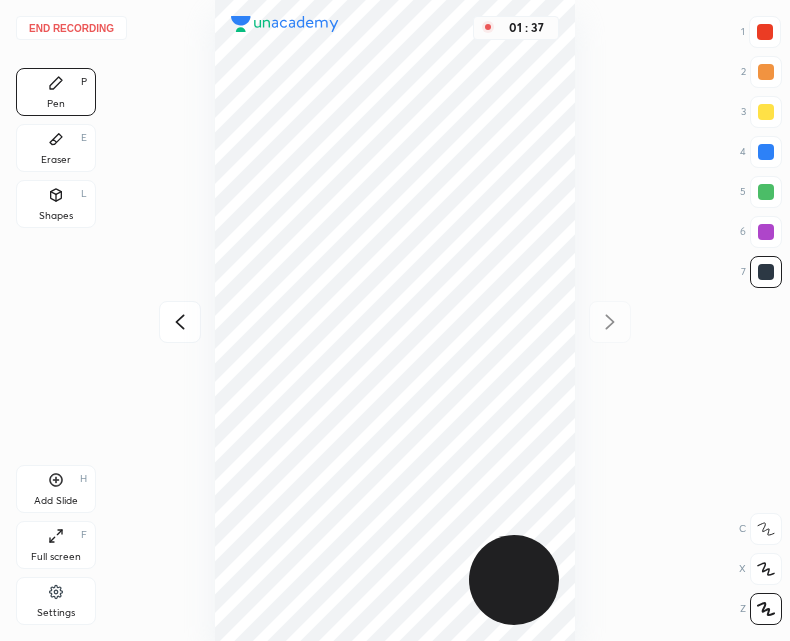 click 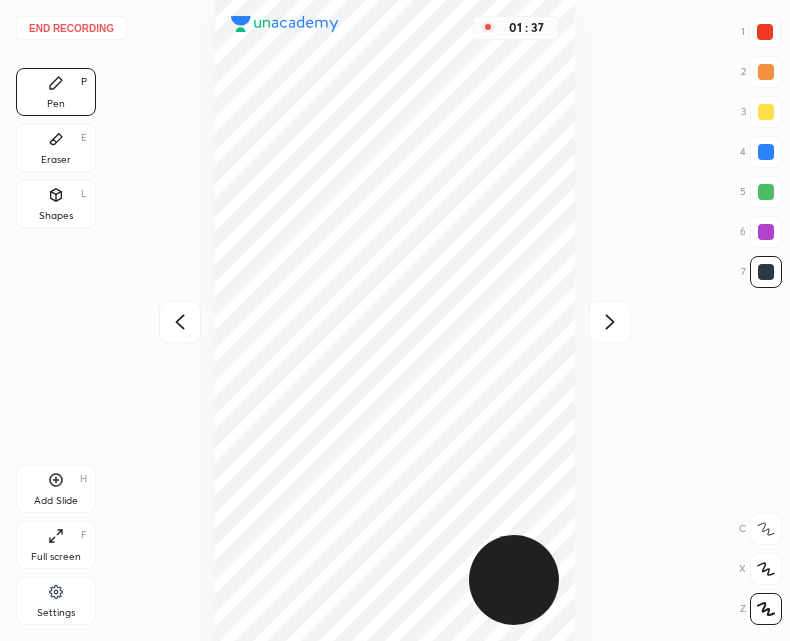 click 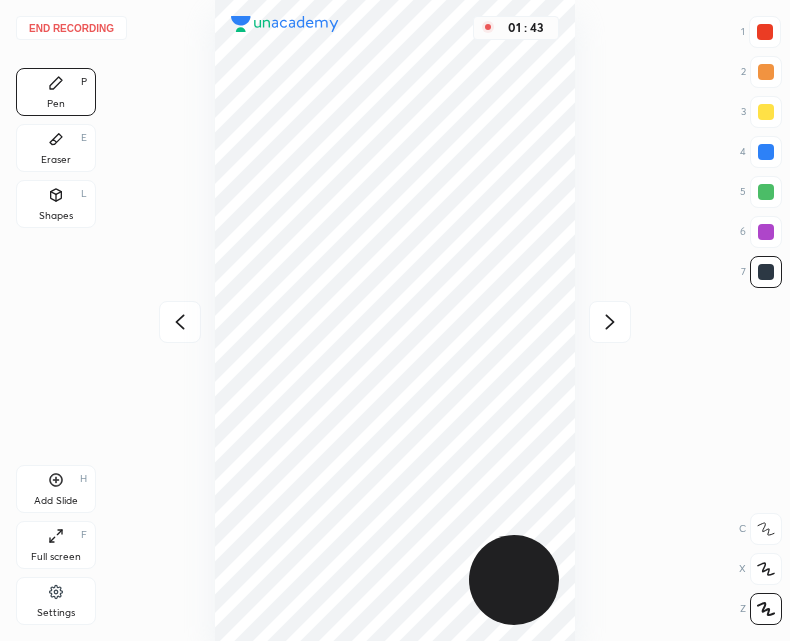 click 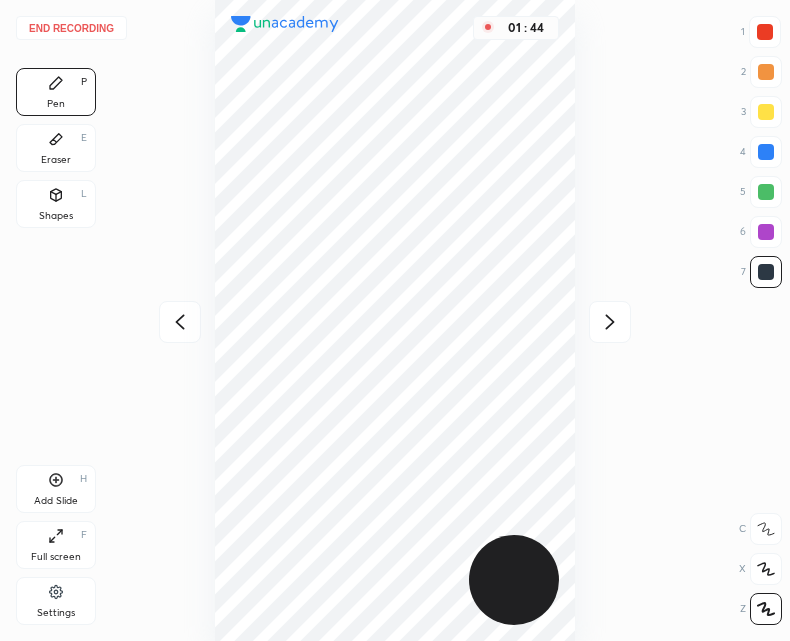 click at bounding box center [610, 322] 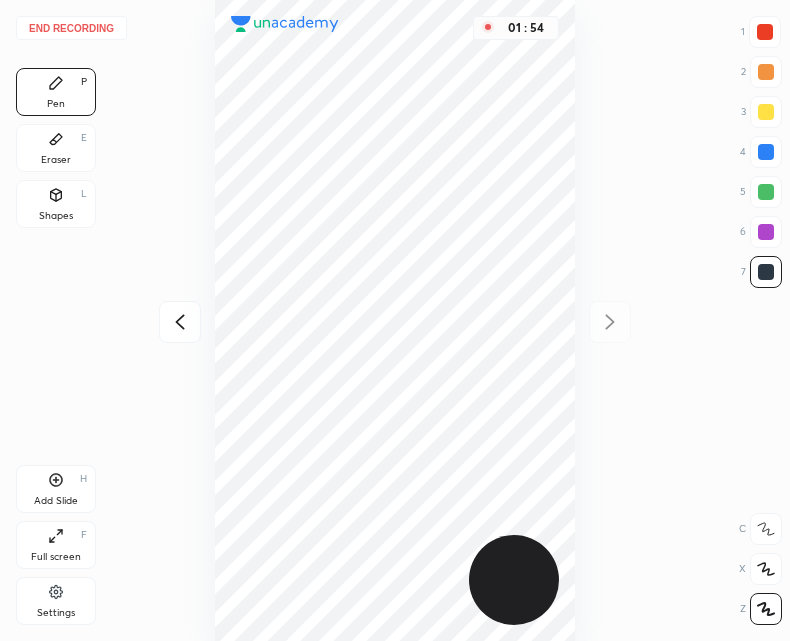click 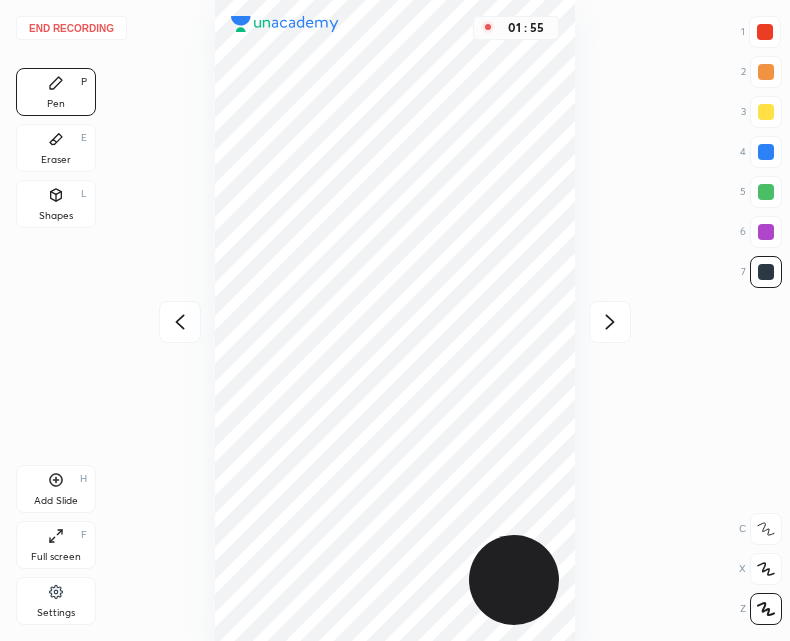 click at bounding box center (180, 322) 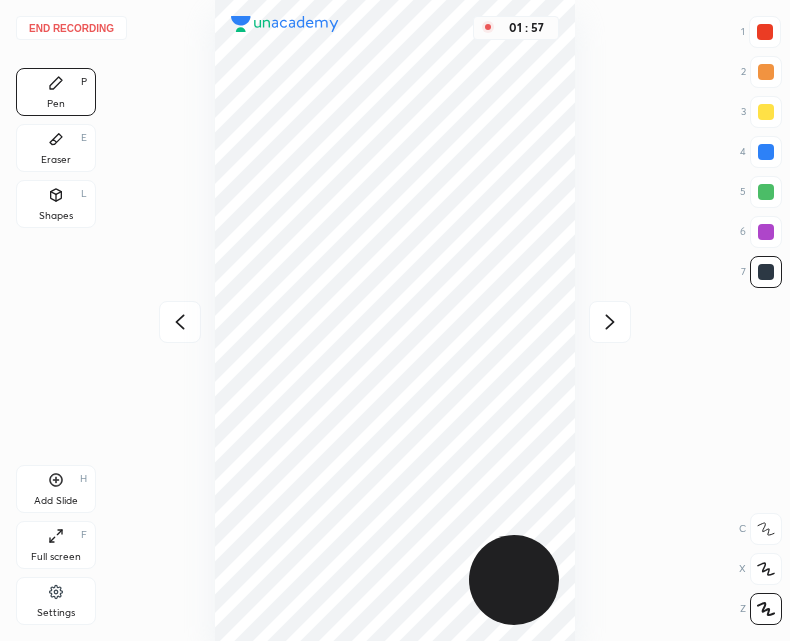 click at bounding box center (610, 322) 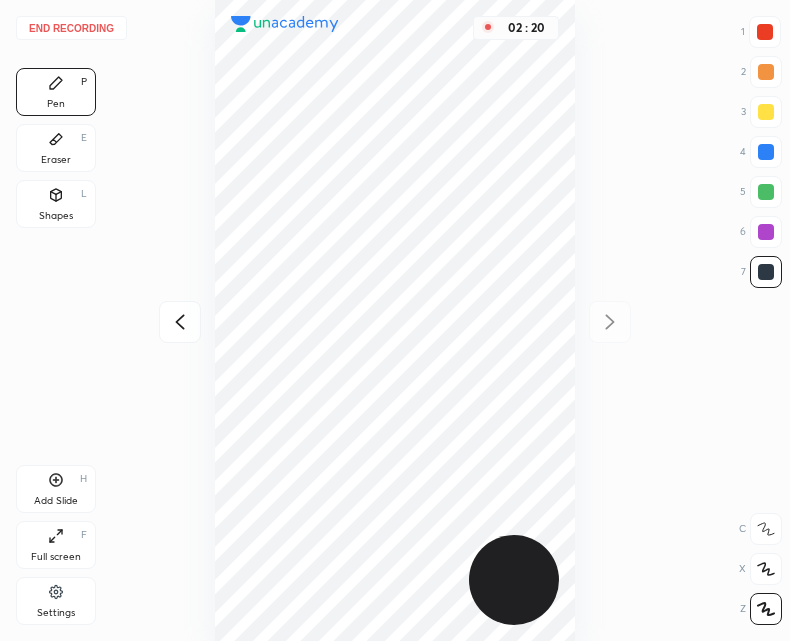 click 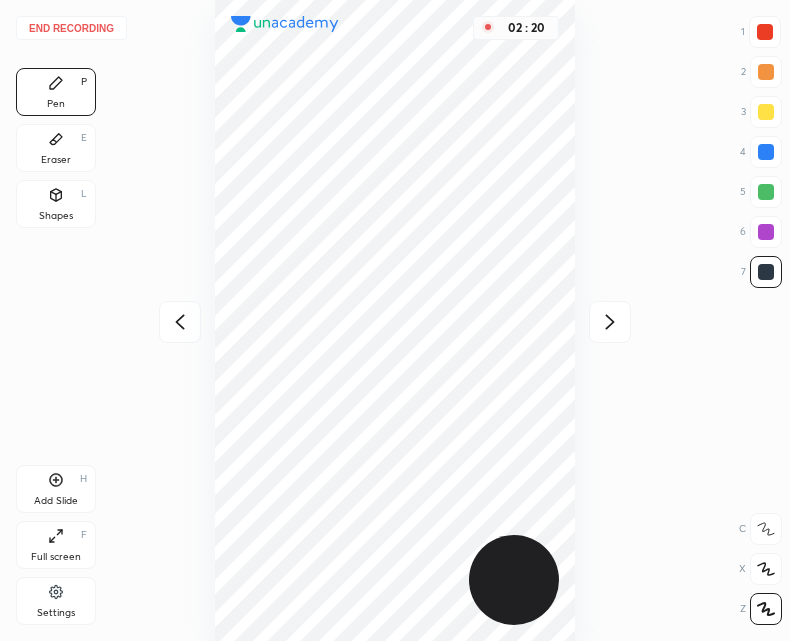 click 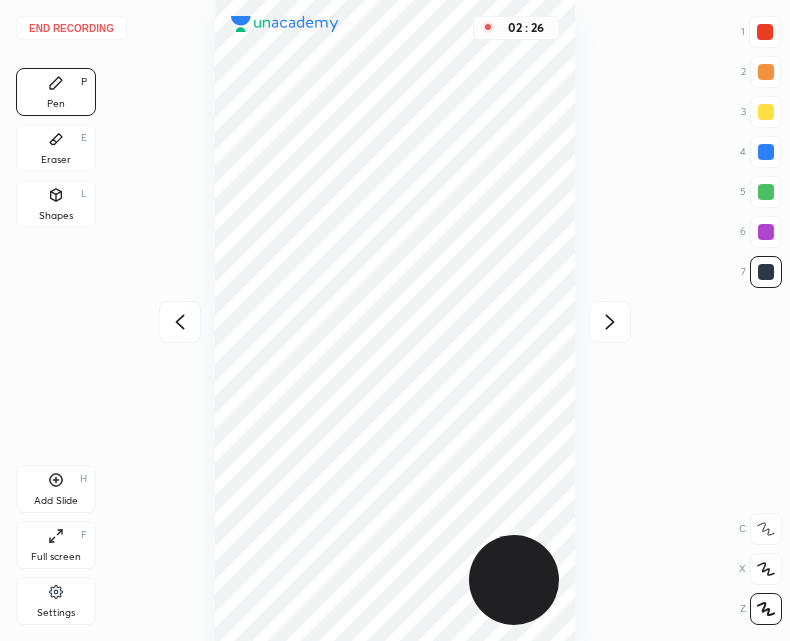click on "02 : 26" at bounding box center [395, 320] 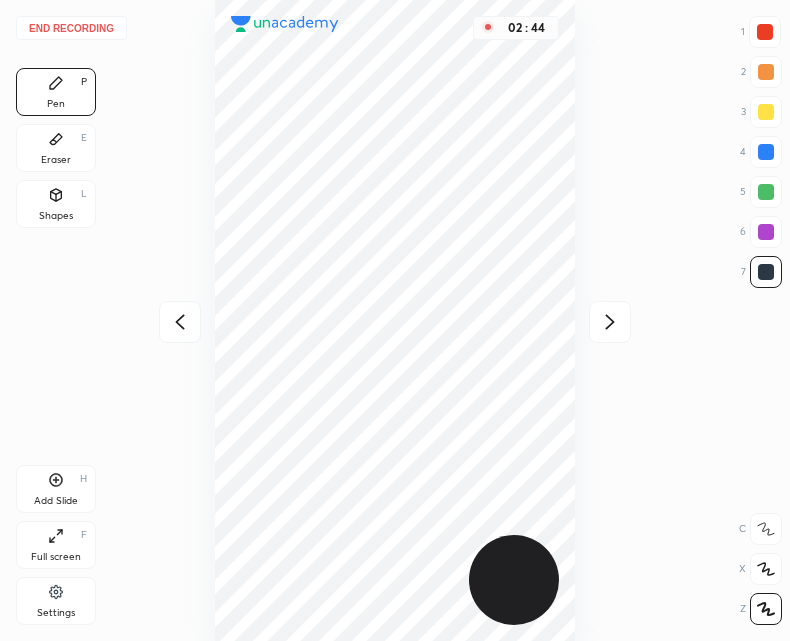 click 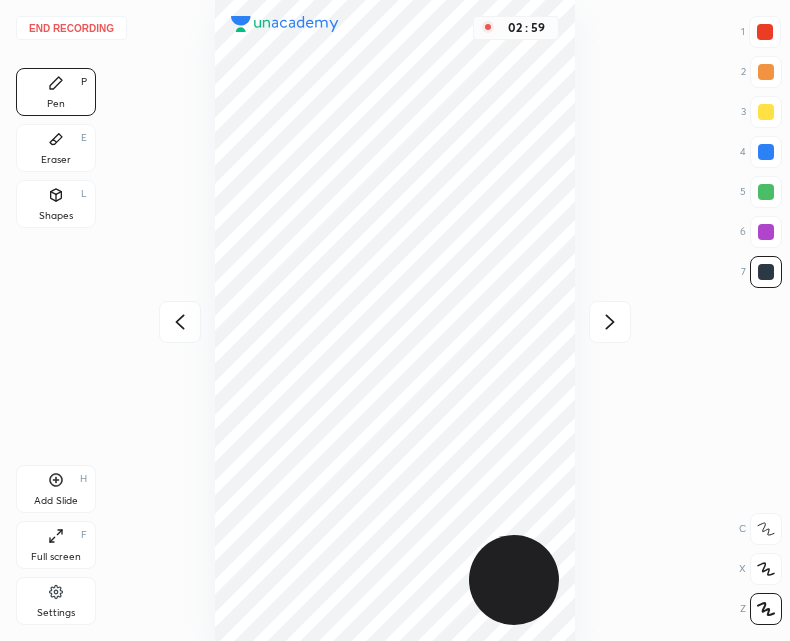 click 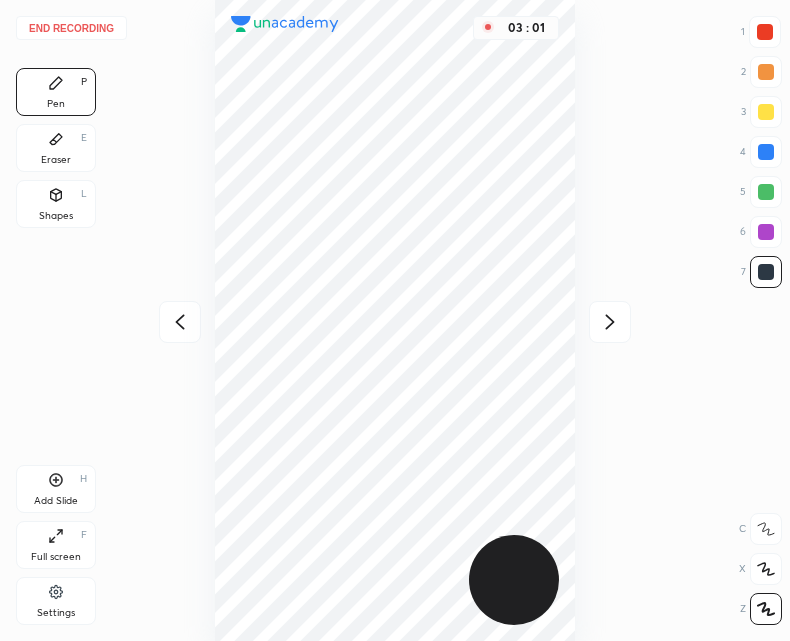 click at bounding box center (610, 322) 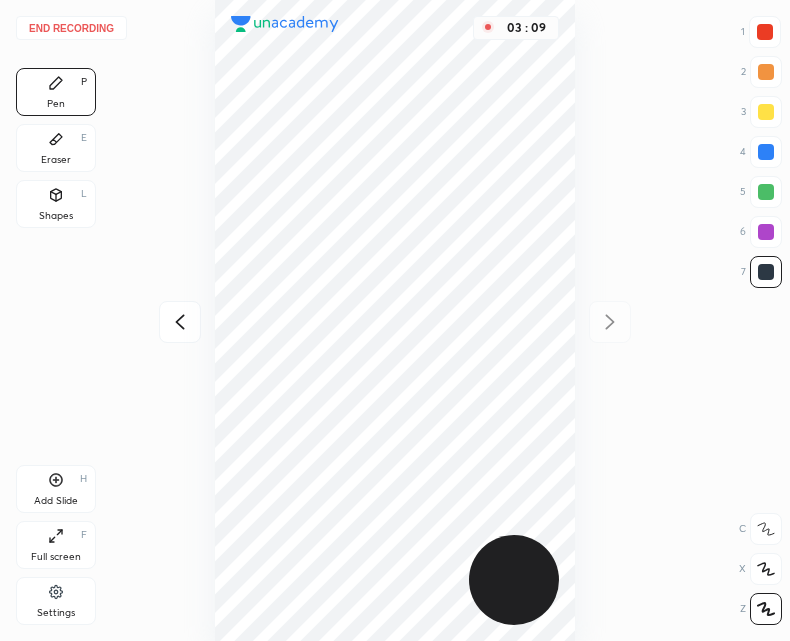 click 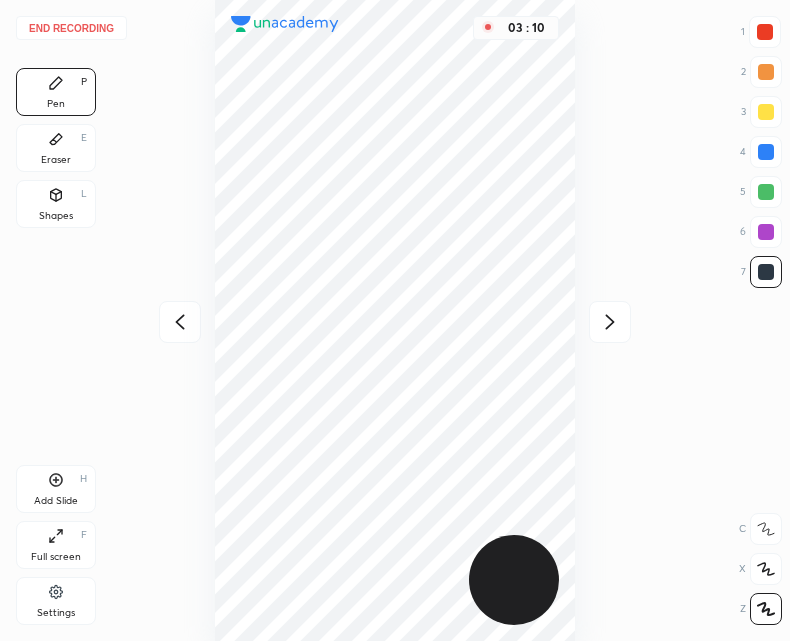 click 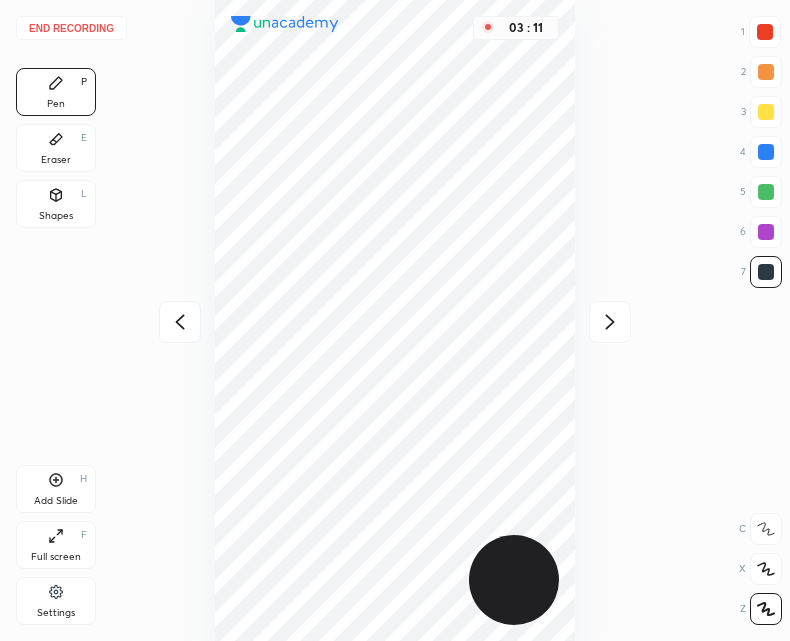 click at bounding box center (180, 322) 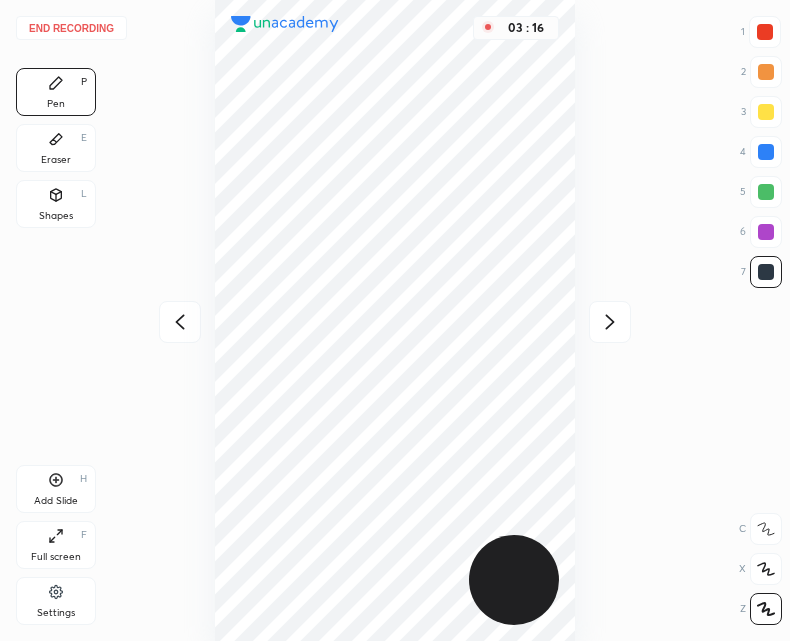 click 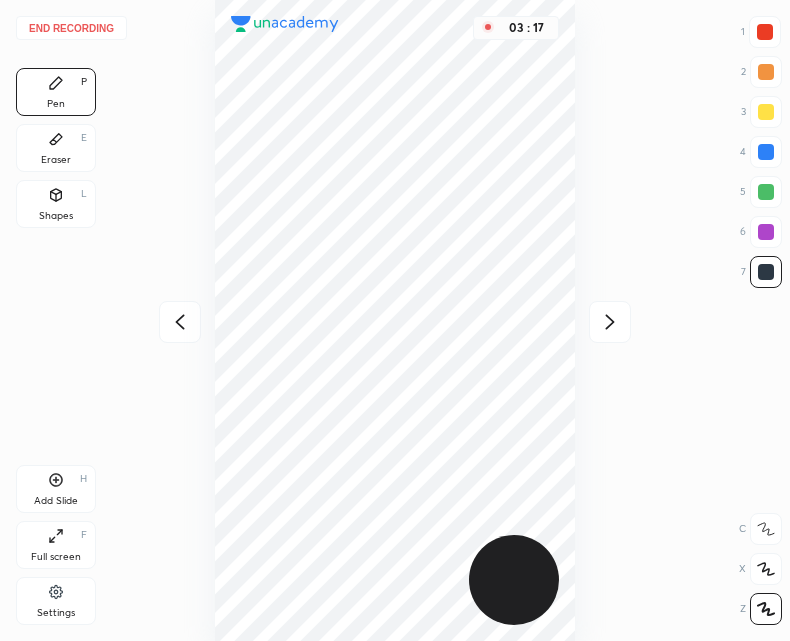 click 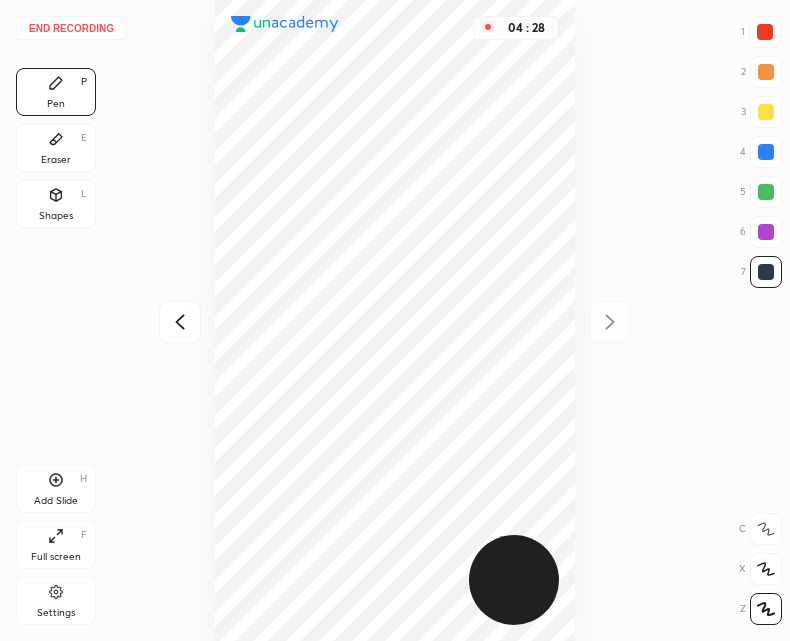 click on "End recording" at bounding box center [71, 28] 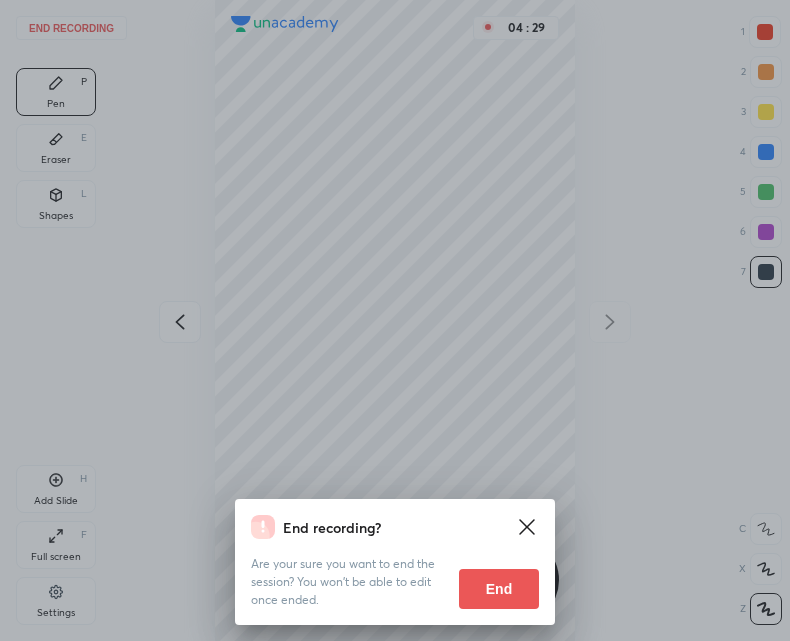 click on "End" at bounding box center (499, 589) 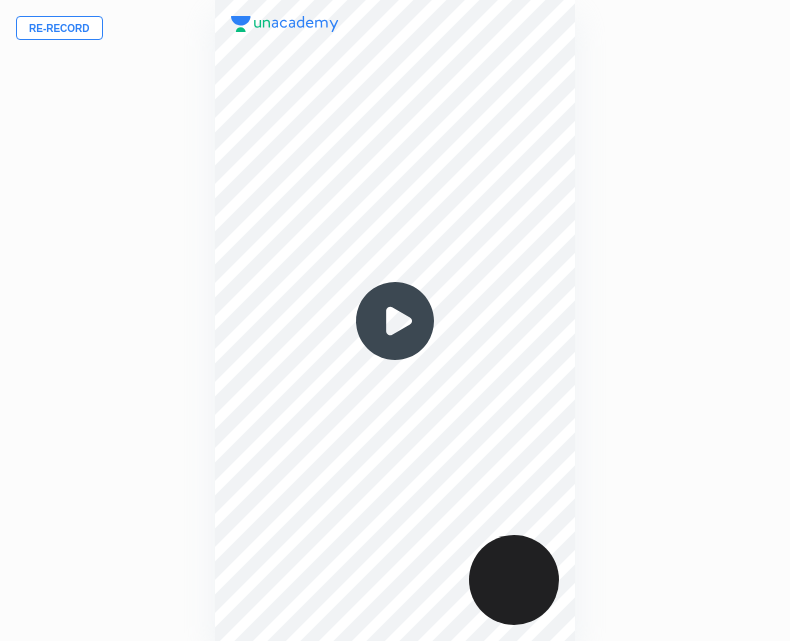 click on "Re-record" at bounding box center (59, 28) 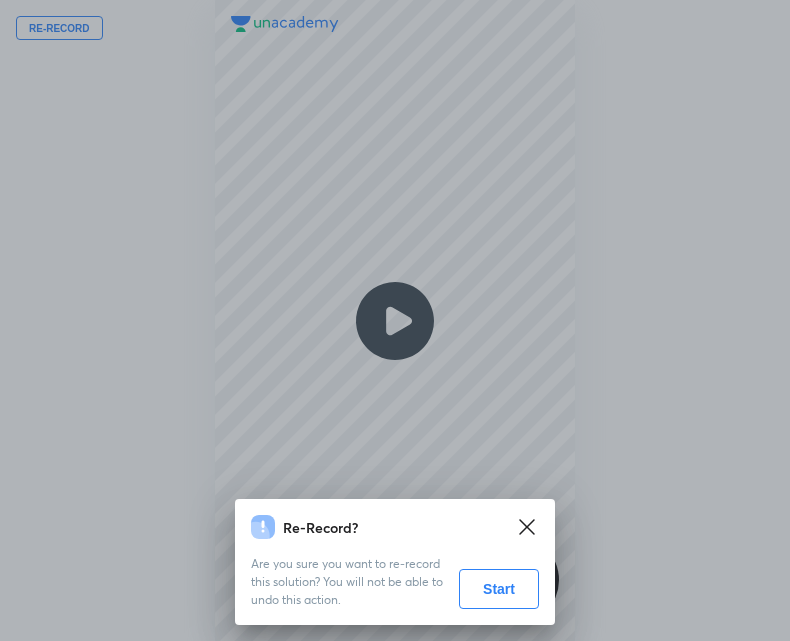 click on "Start" at bounding box center [499, 589] 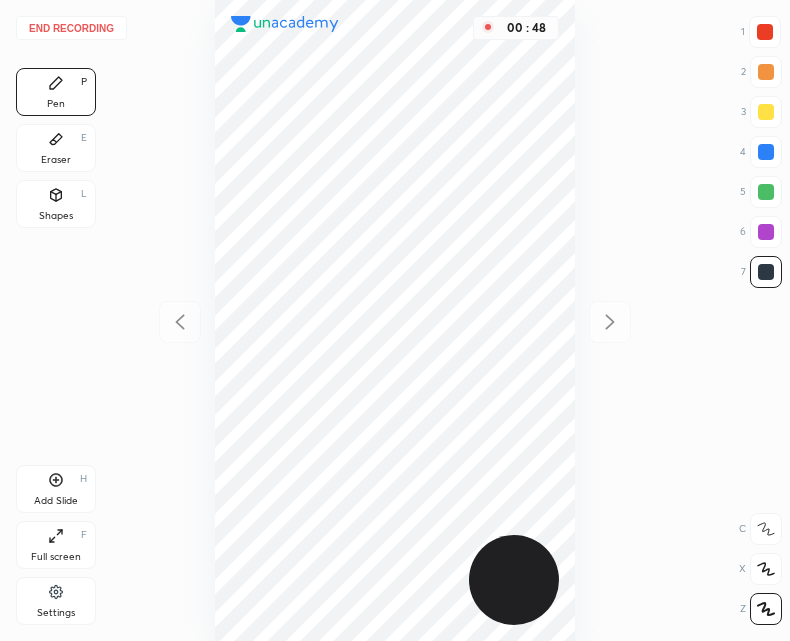click on "Add Slide H" at bounding box center [56, 489] 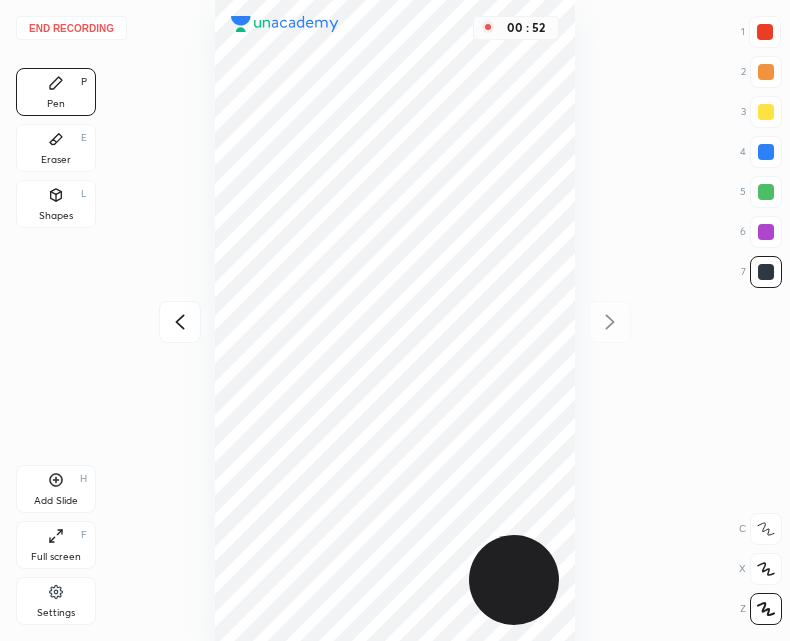 click at bounding box center (180, 322) 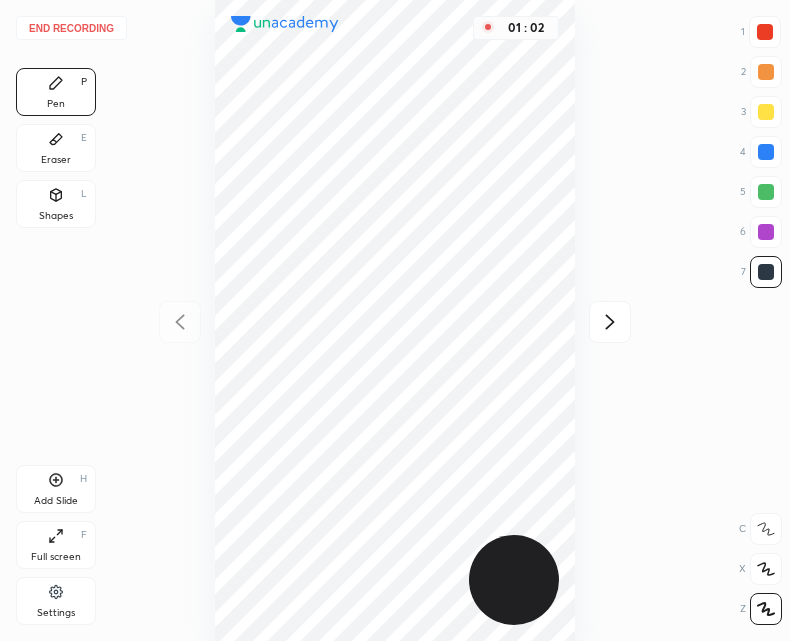 click 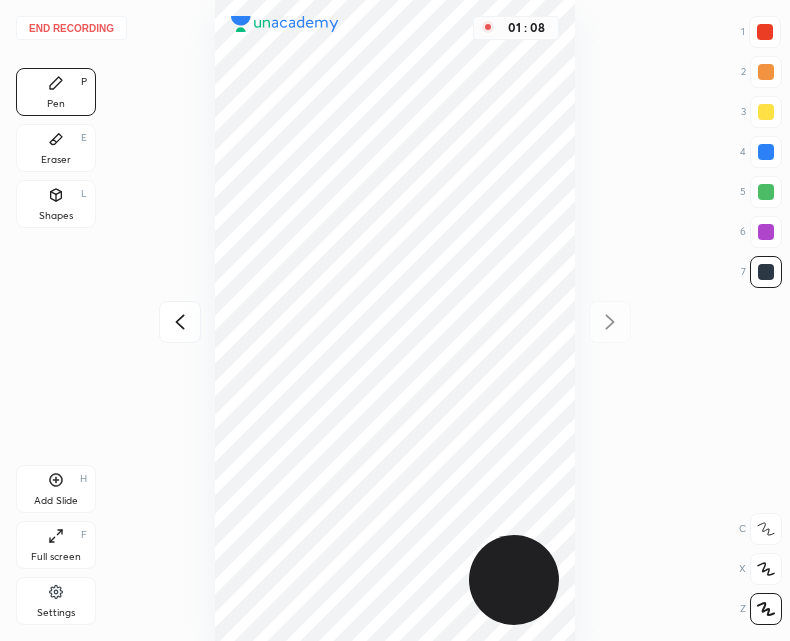 click 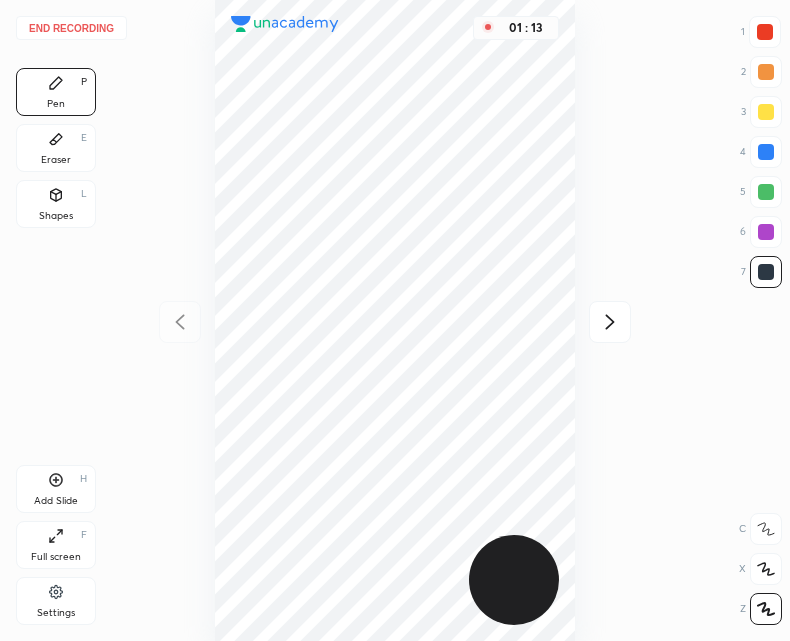 click 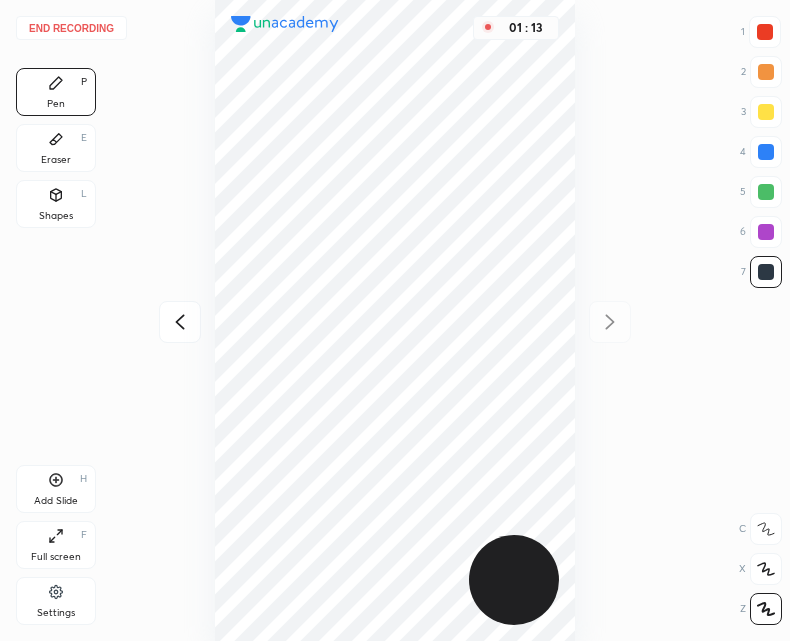 click 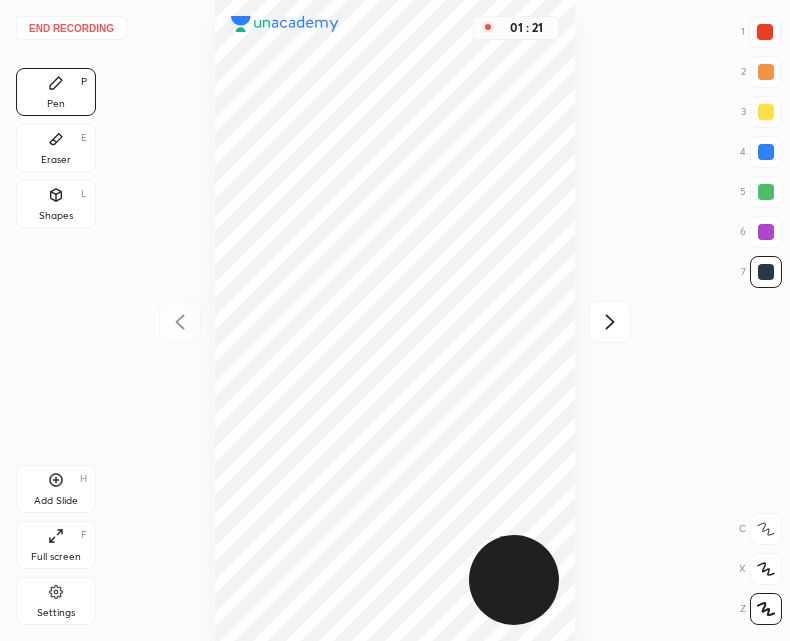 click 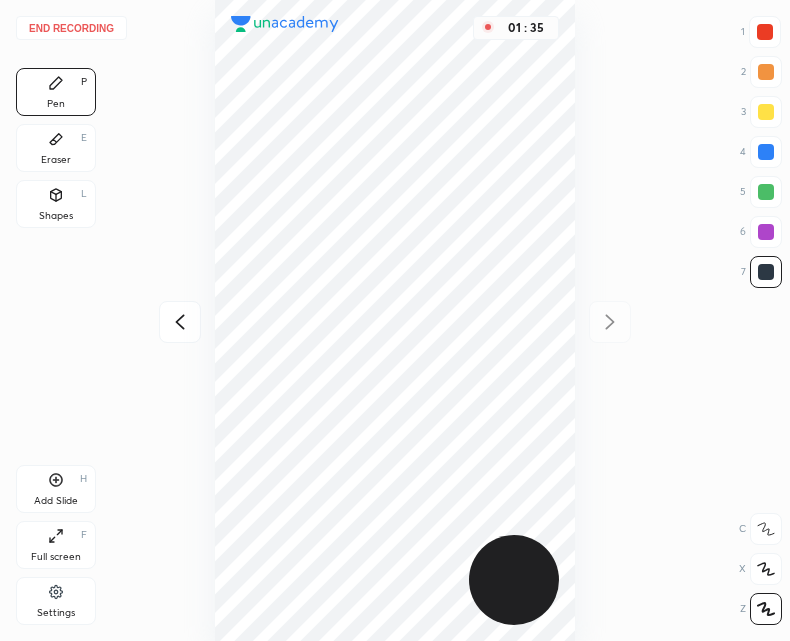 click on "Add Slide H" at bounding box center [56, 489] 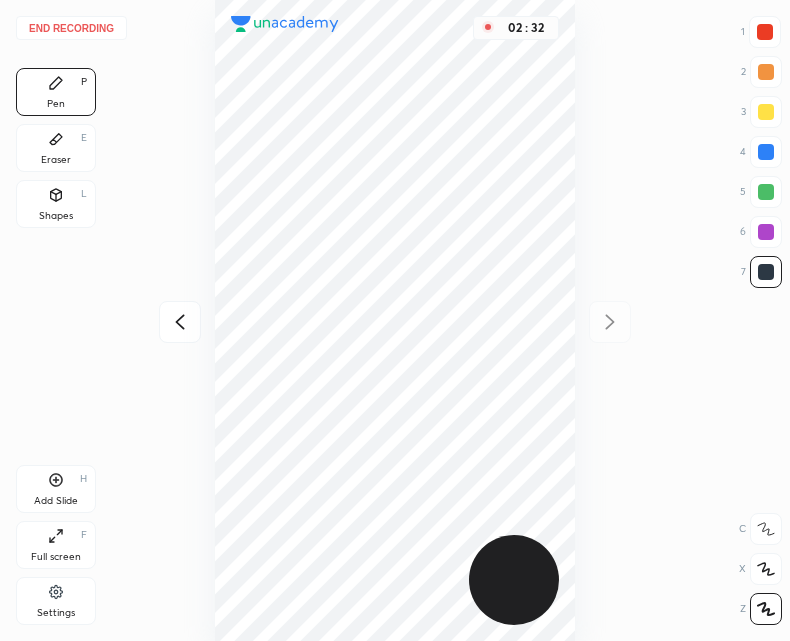 click 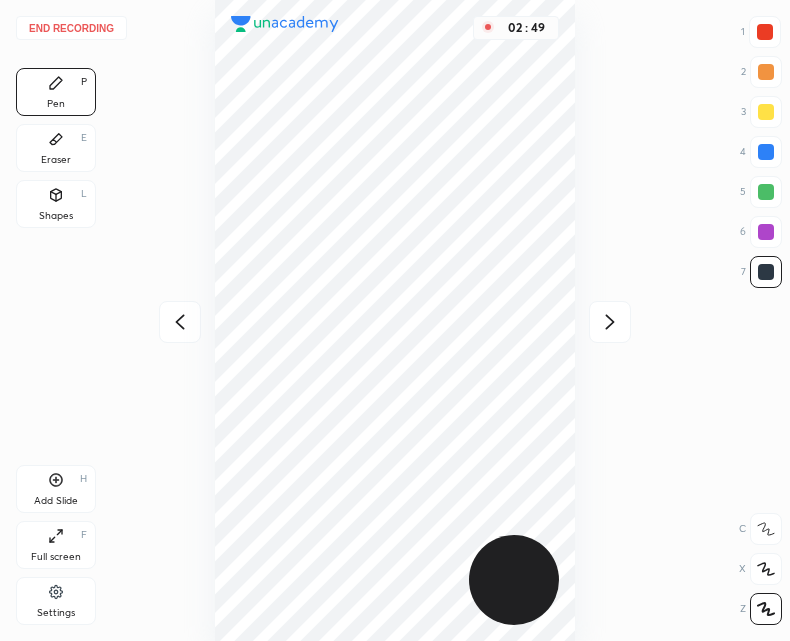 click 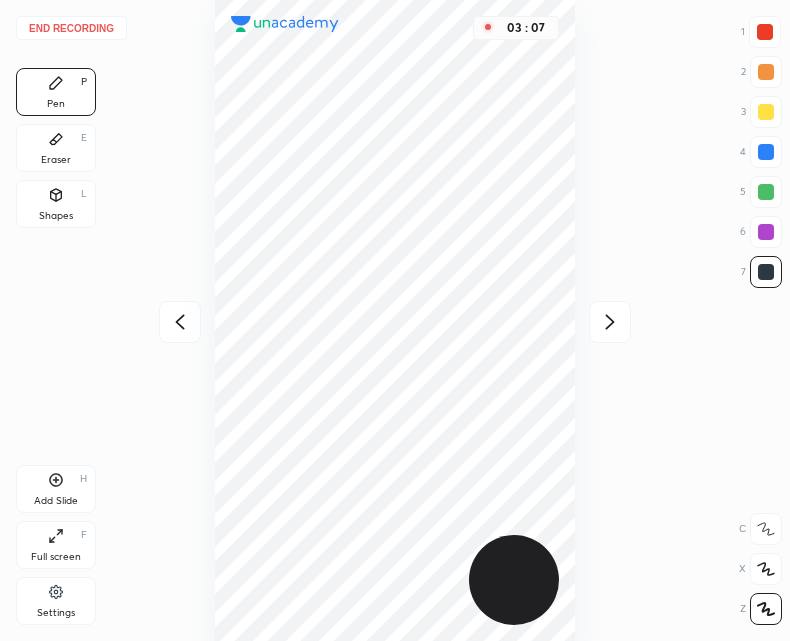 click on "End recording" at bounding box center (71, 28) 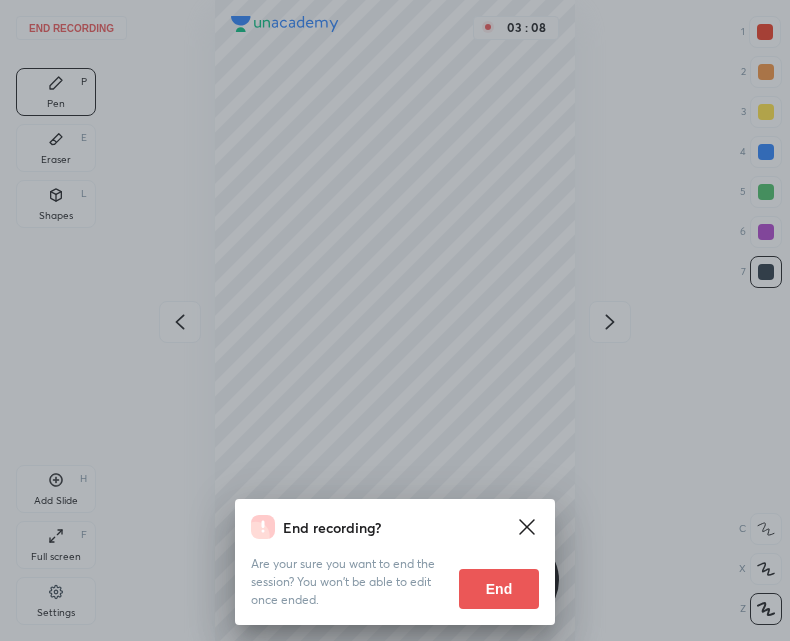 click on "End" at bounding box center [499, 589] 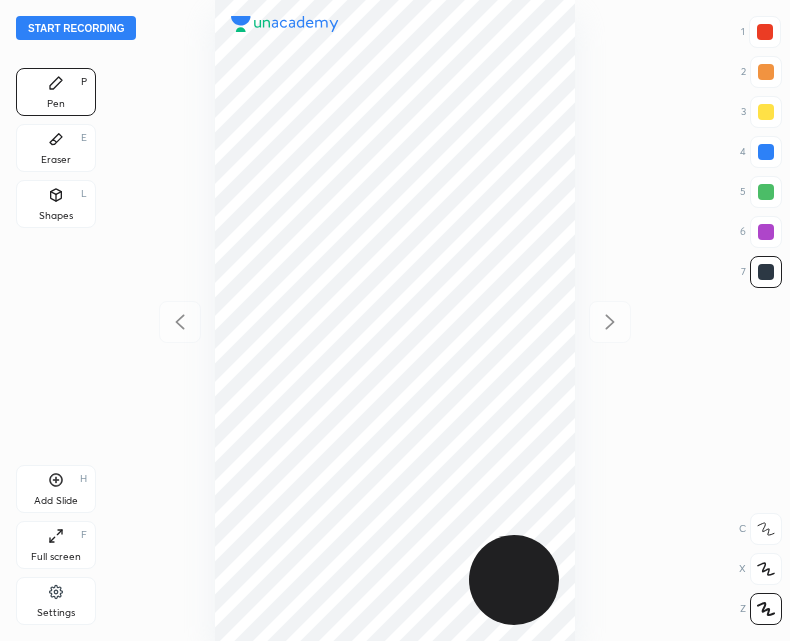 scroll, scrollTop: 0, scrollLeft: 0, axis: both 